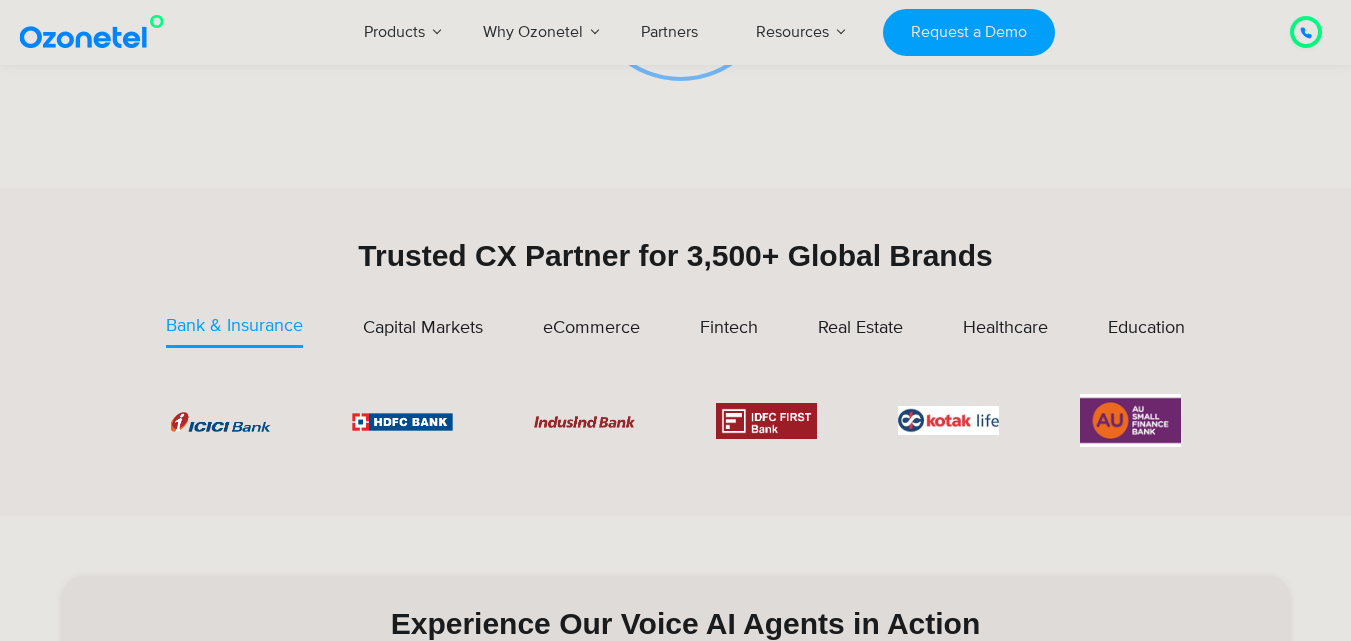 scroll, scrollTop: 600, scrollLeft: 0, axis: vertical 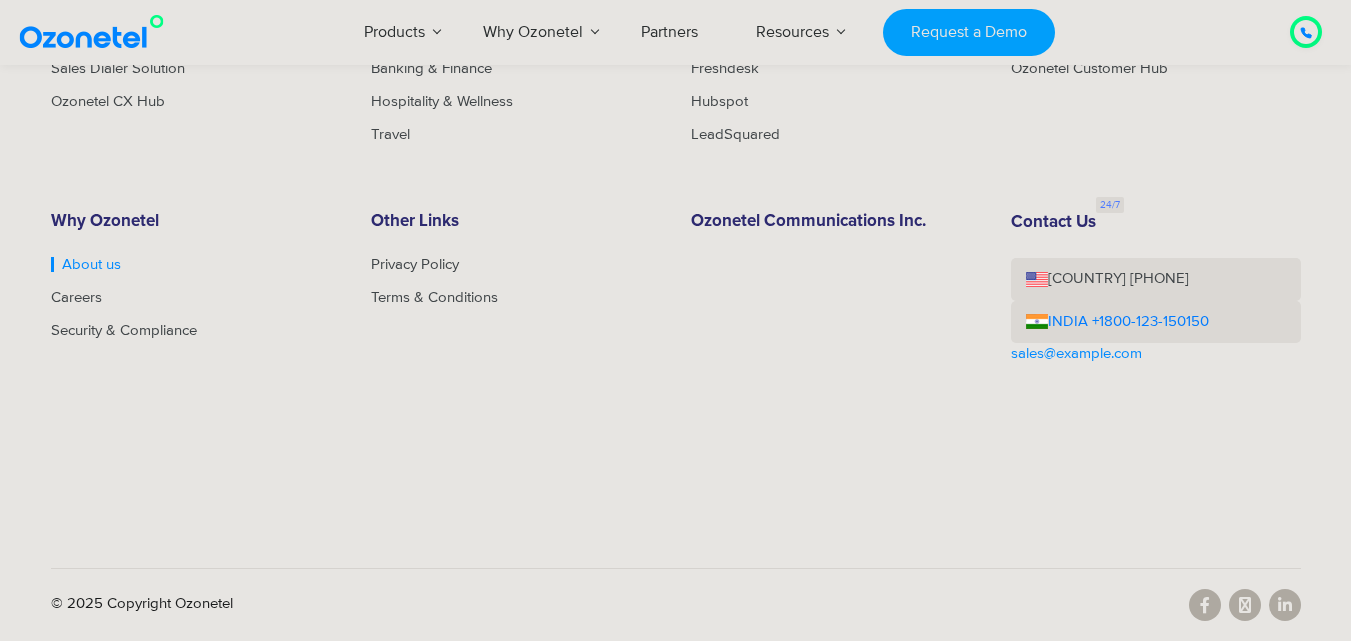 click on "About us" at bounding box center (86, 264) 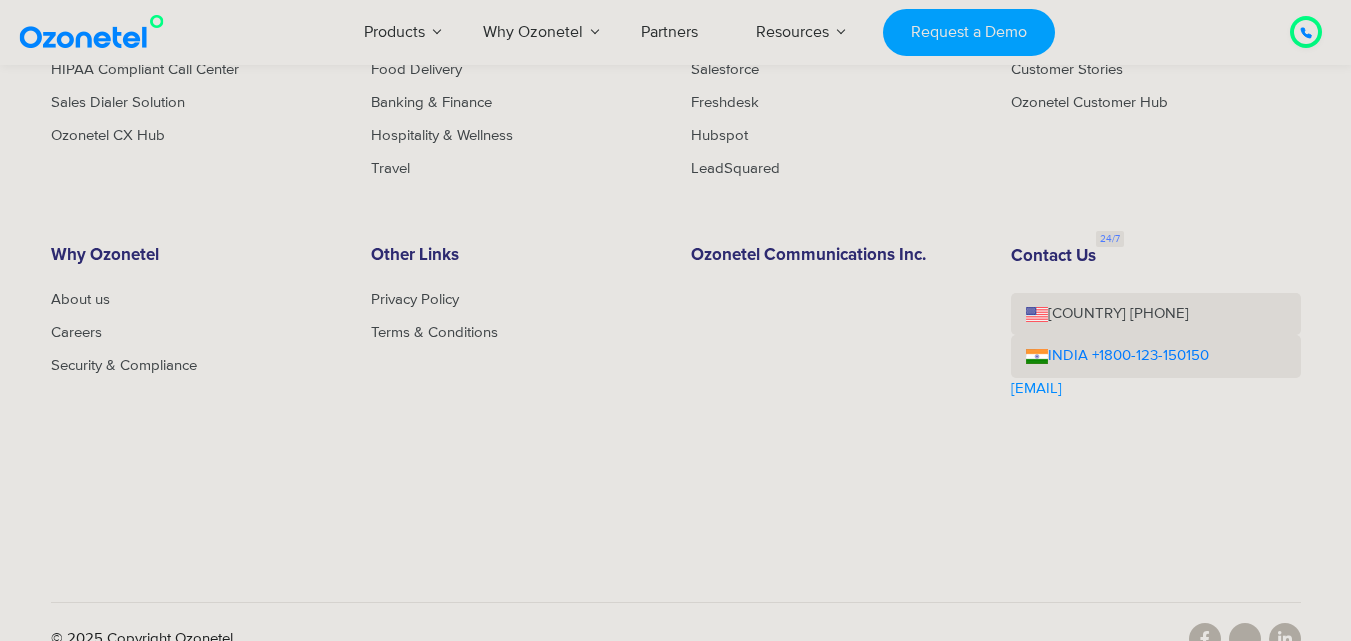 scroll, scrollTop: 2334, scrollLeft: 0, axis: vertical 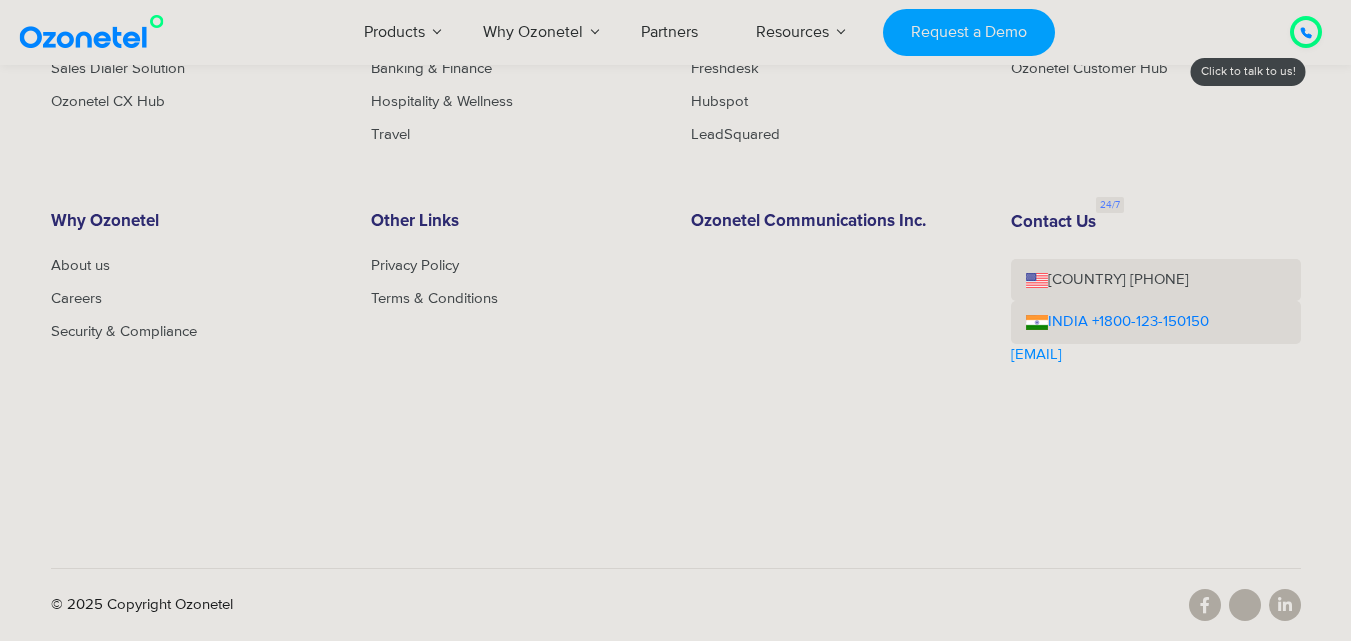 drag, startPoint x: 1147, startPoint y: 351, endPoint x: 1010, endPoint y: 344, distance: 137.17871 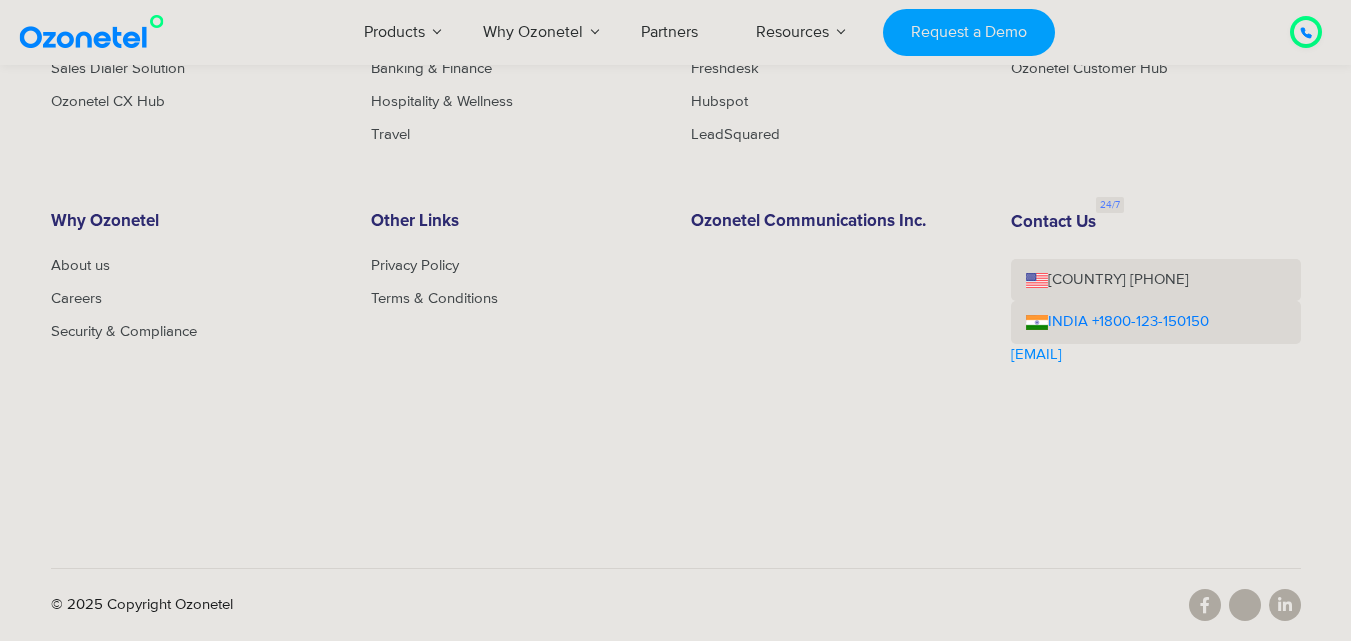 copy on "sales@[DOMAIN]" 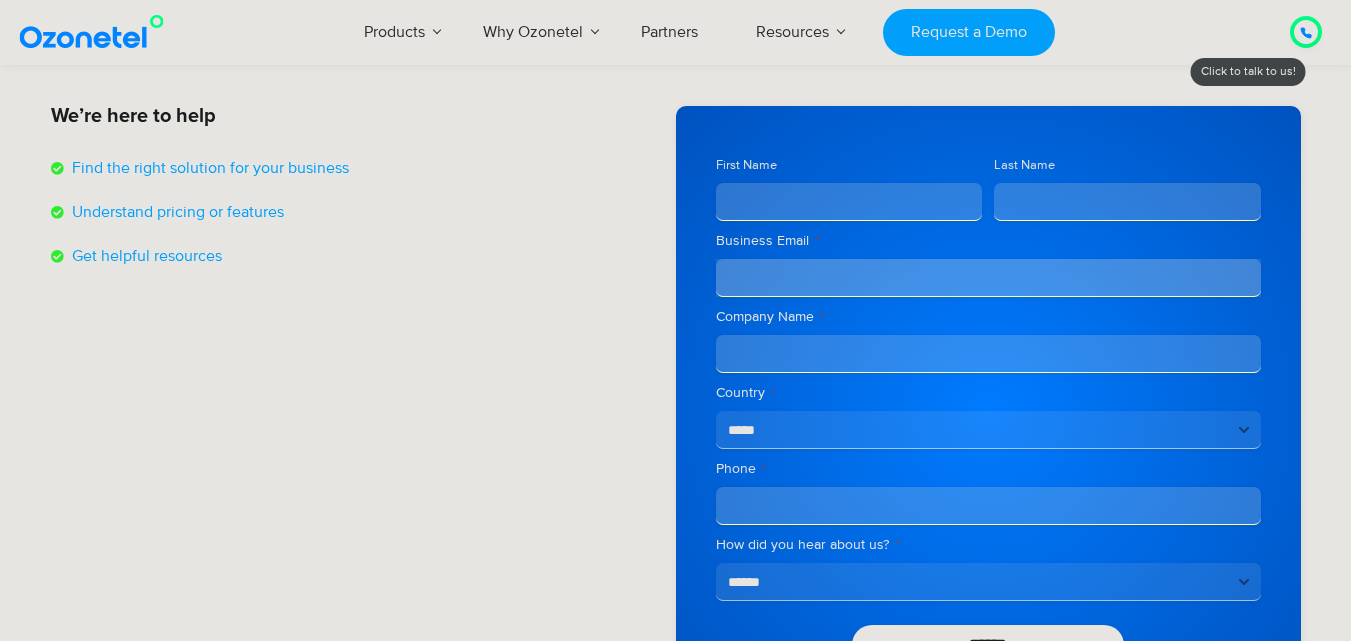 scroll, scrollTop: 300, scrollLeft: 0, axis: vertical 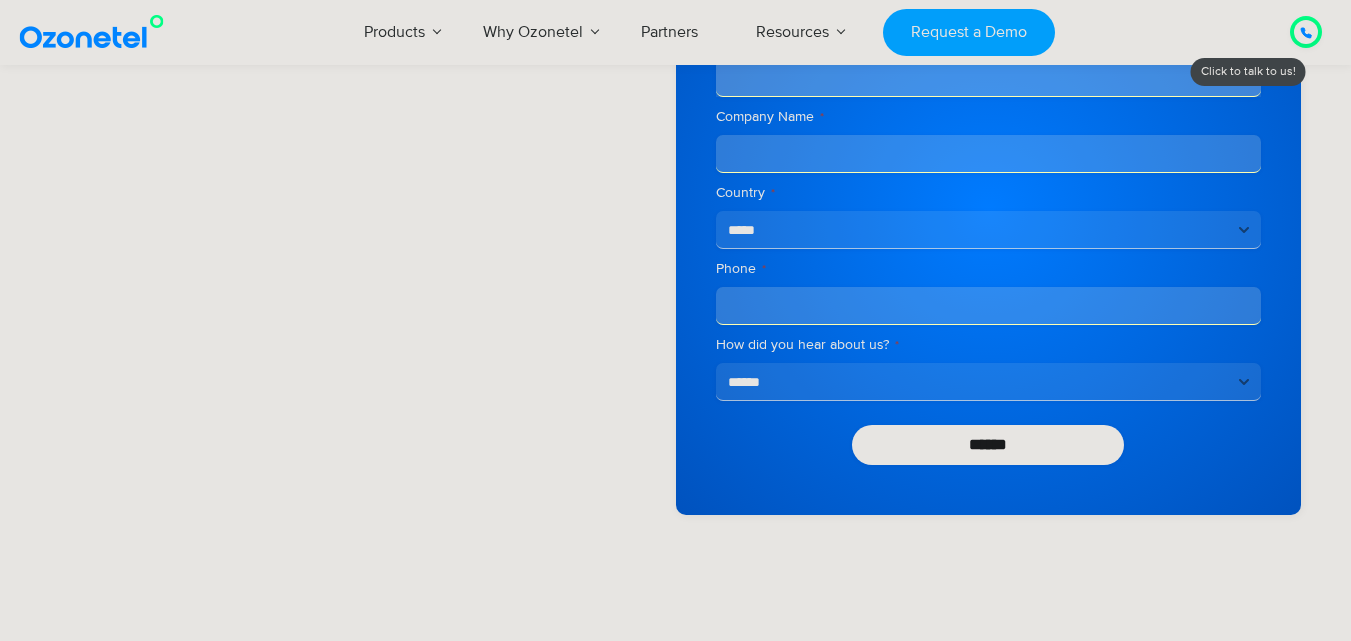 click on "Phone *" at bounding box center [988, 306] 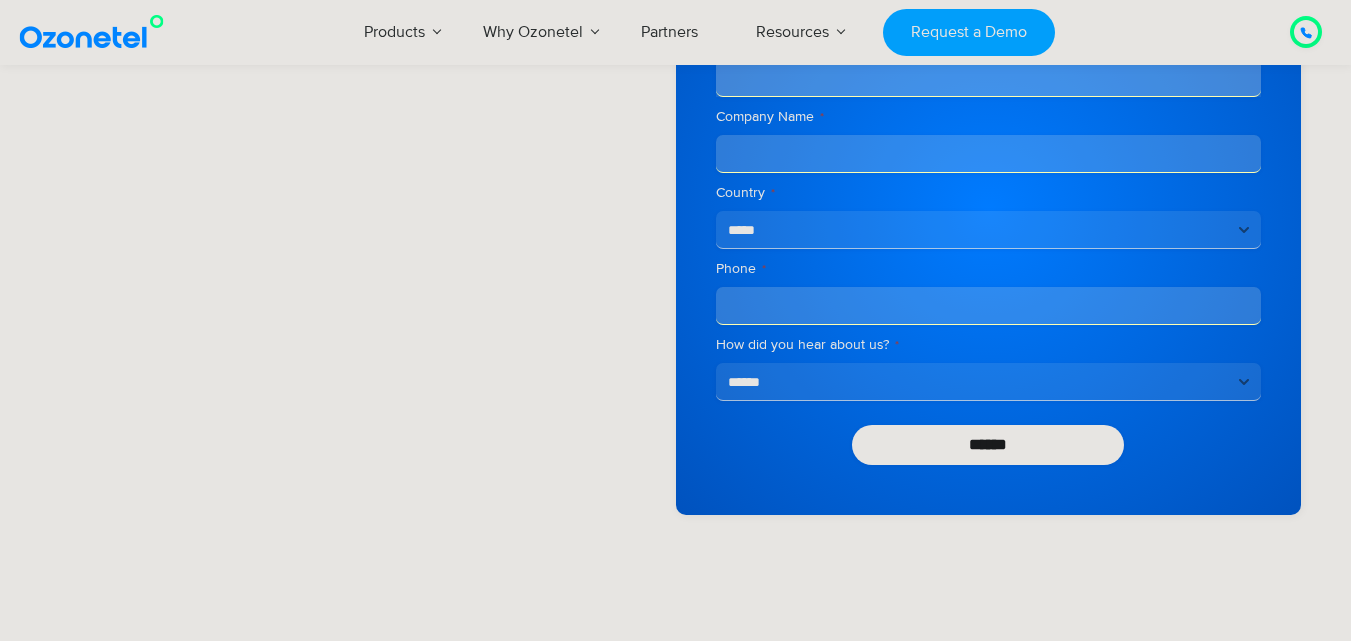 click on "We’re here to help
Find the right solution for your business
Understand pricing or features
Get helpful resources" at bounding box center (363, 210) 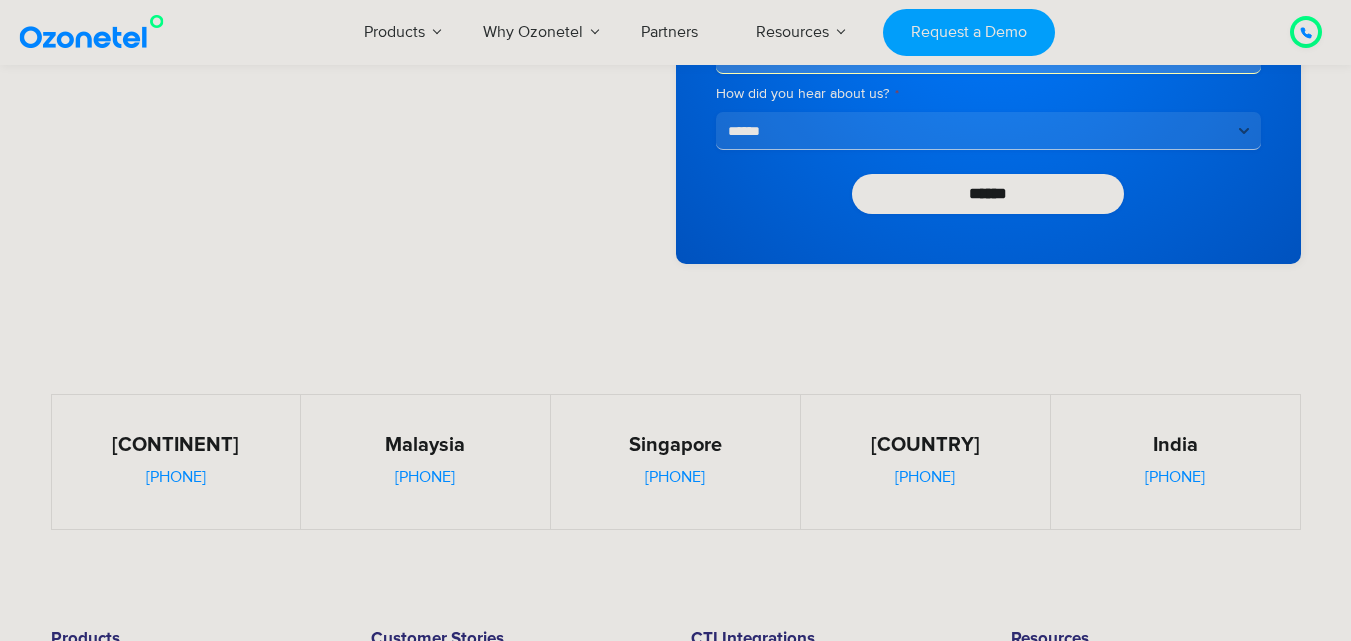 scroll, scrollTop: 1000, scrollLeft: 0, axis: vertical 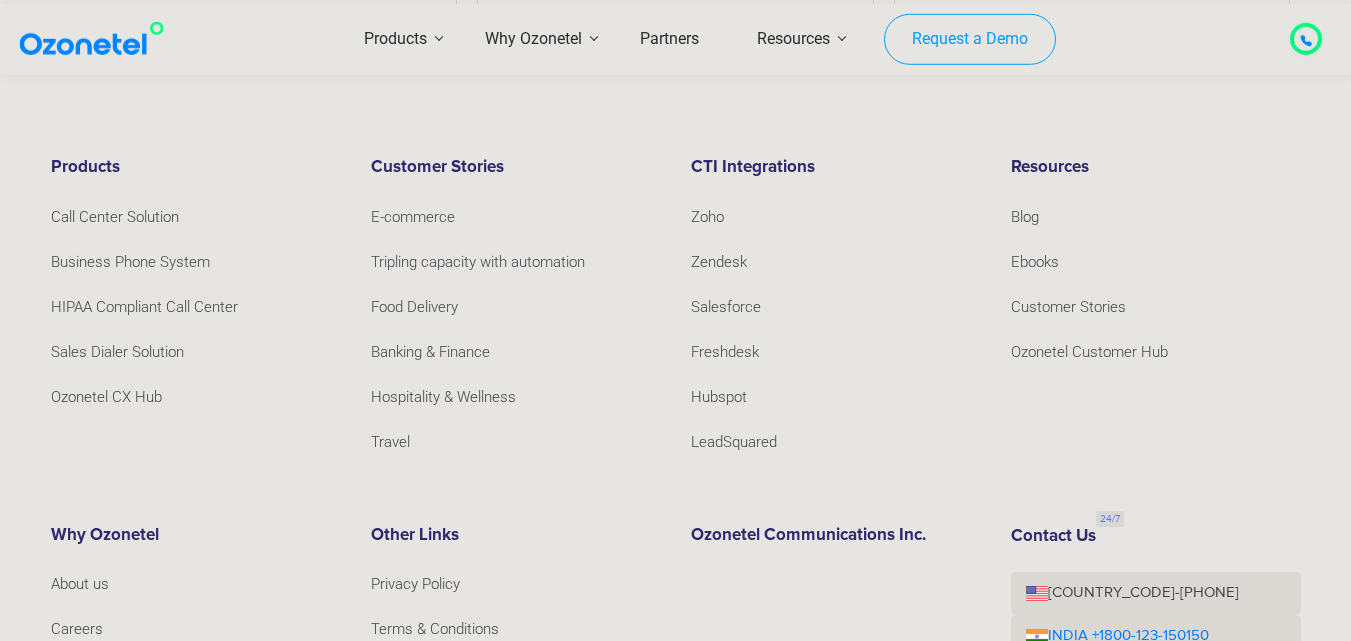 click on "Request a Demo" at bounding box center [969, 39] 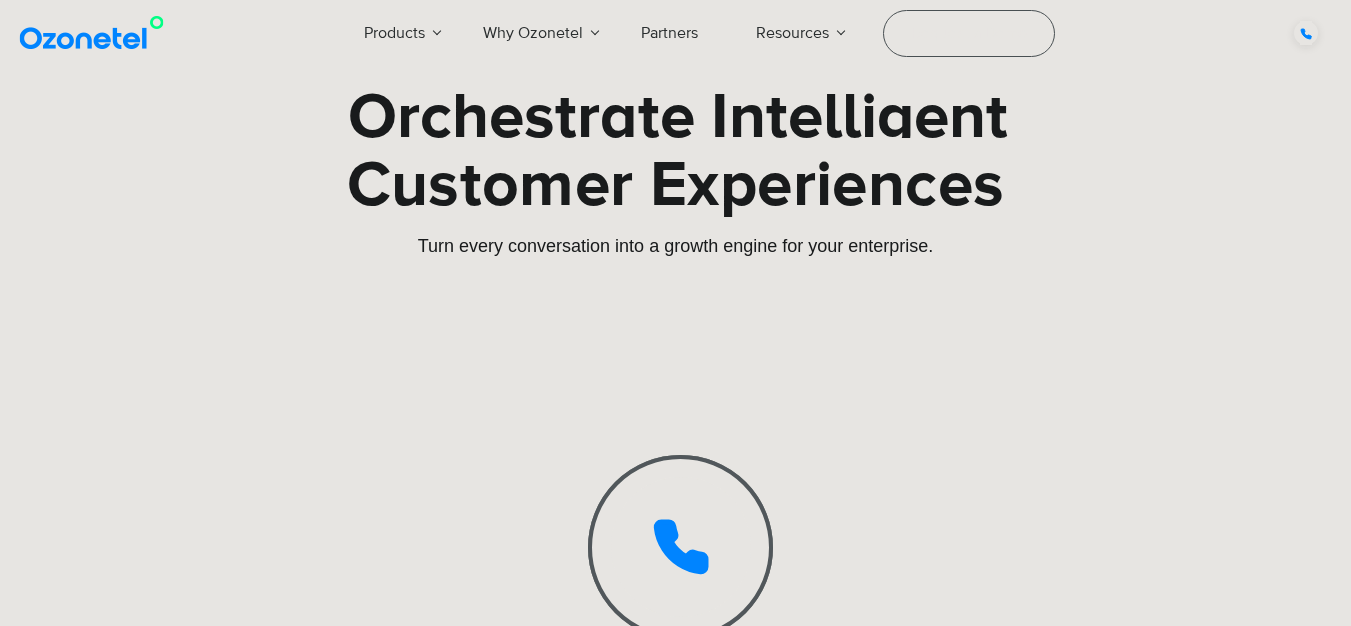 click at bounding box center (681, 547) 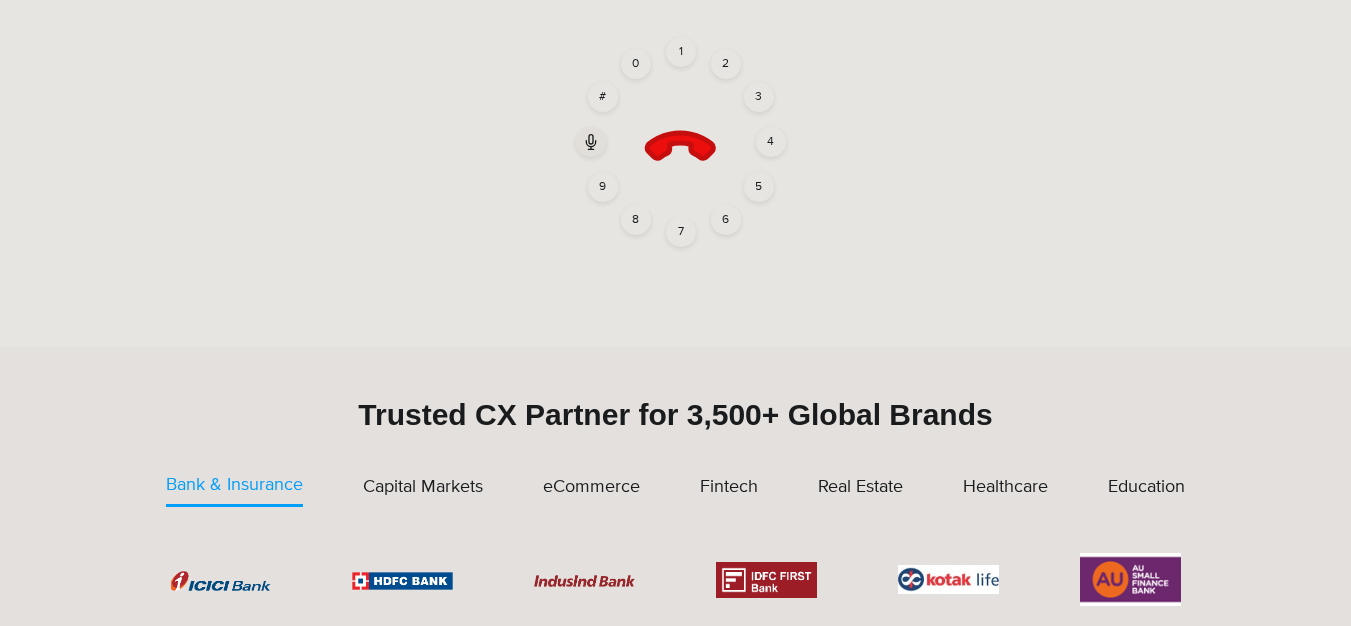 scroll, scrollTop: 400, scrollLeft: 0, axis: vertical 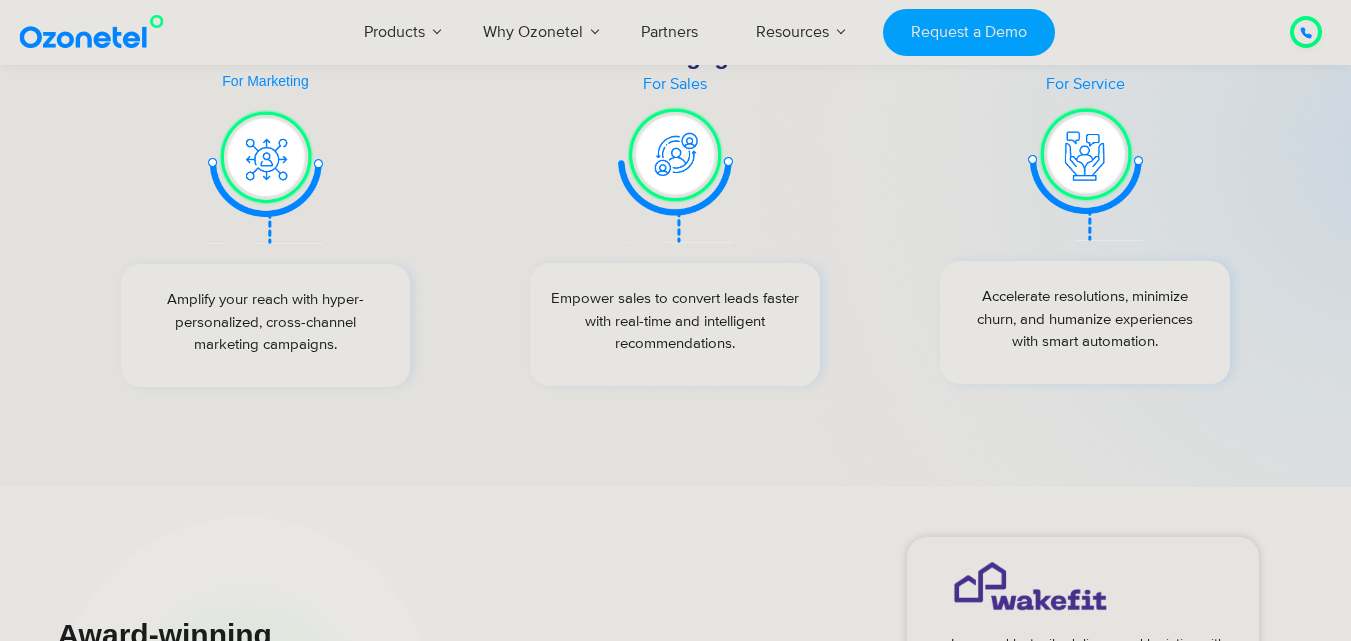 click at bounding box center [675, 174] 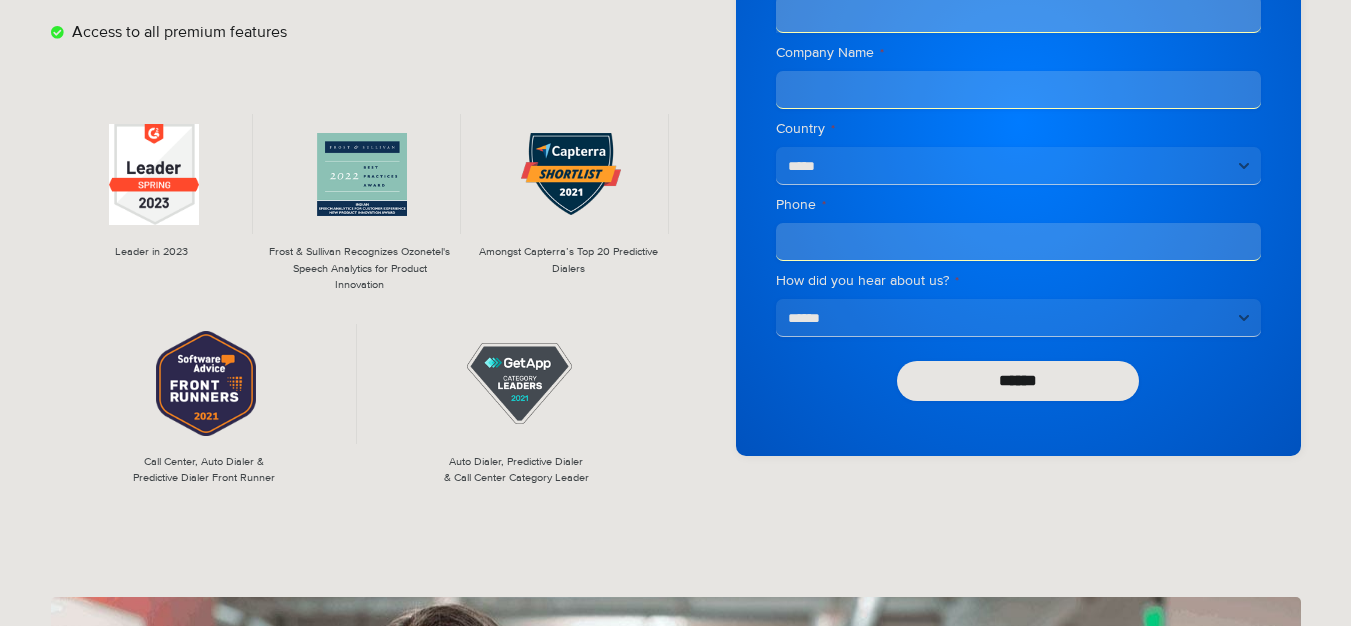 scroll, scrollTop: 400, scrollLeft: 0, axis: vertical 